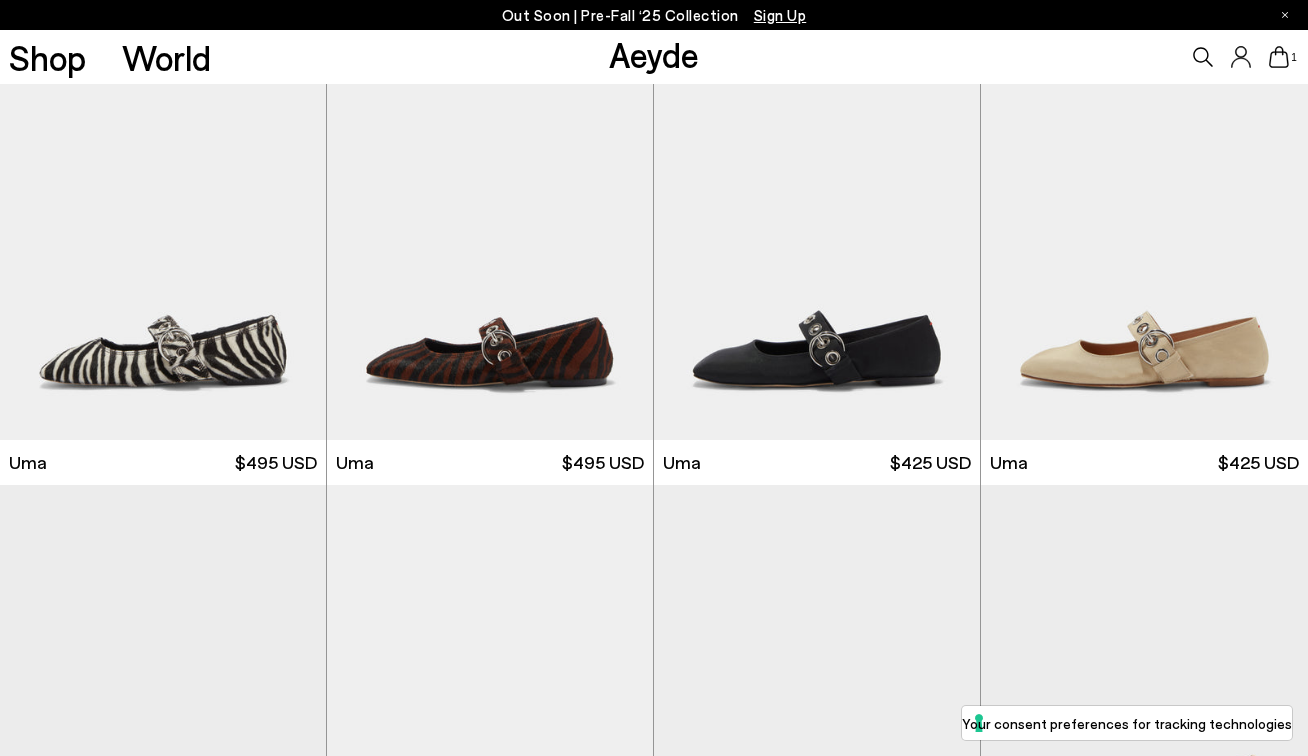 scroll, scrollTop: 0, scrollLeft: 0, axis: both 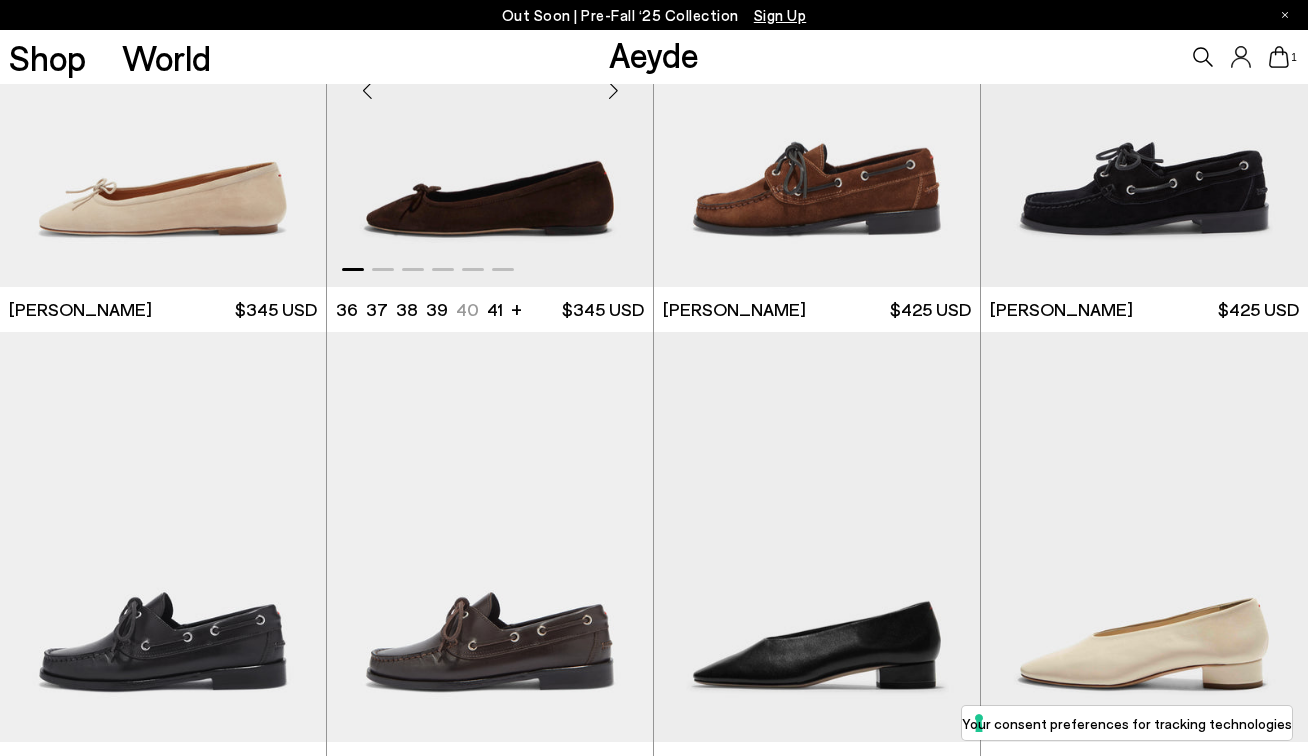 click at bounding box center (490, 82) 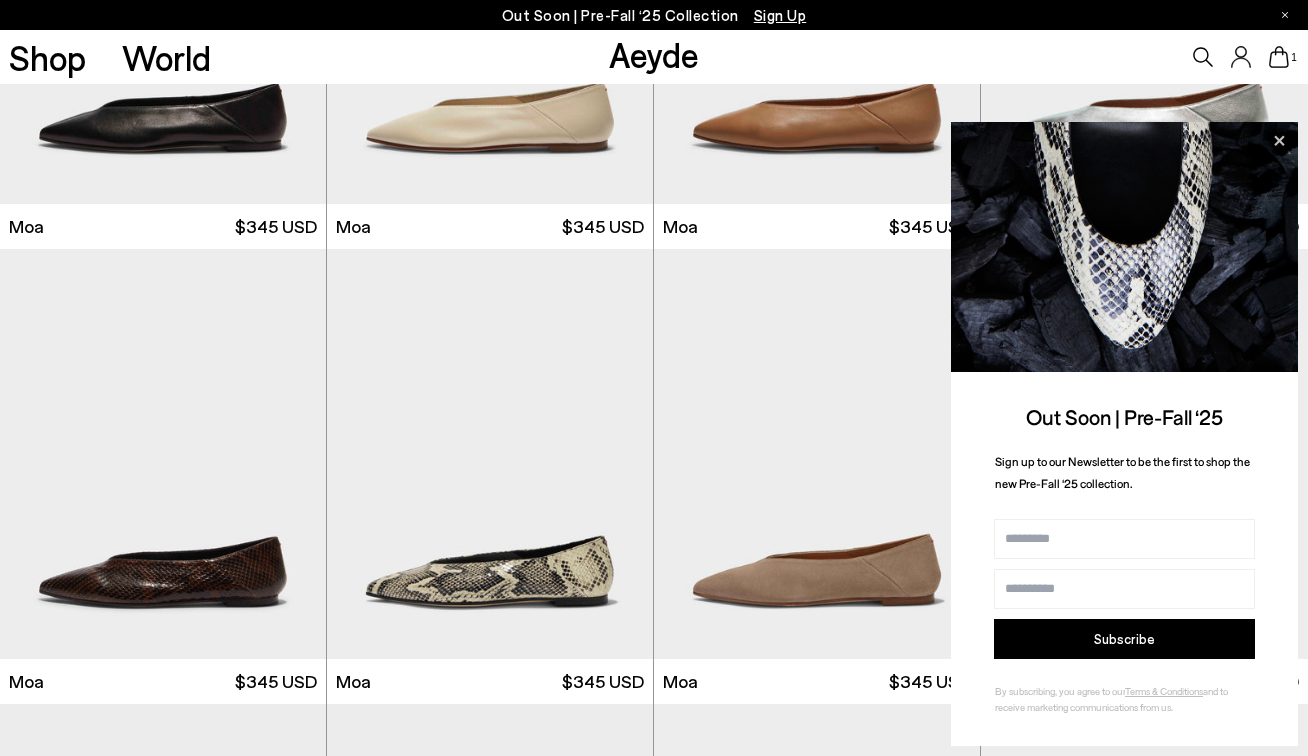 scroll, scrollTop: 957, scrollLeft: 0, axis: vertical 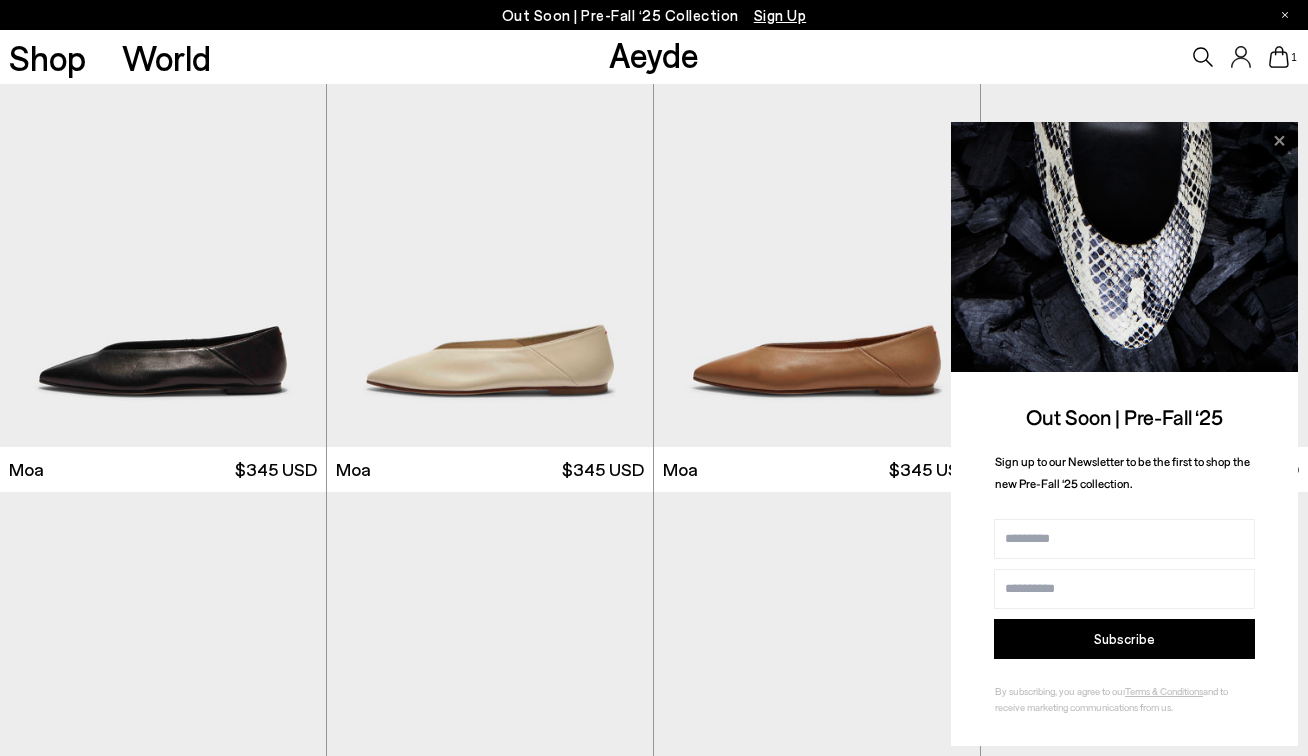 click 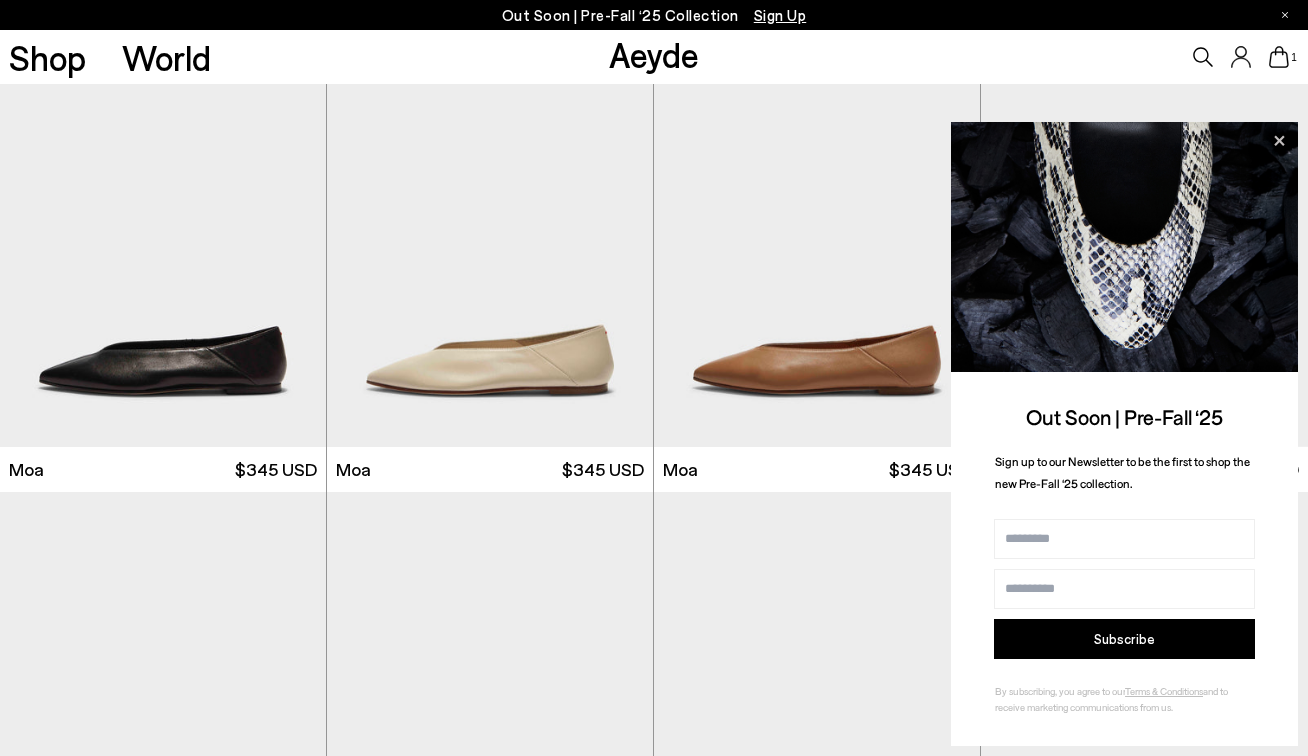 click 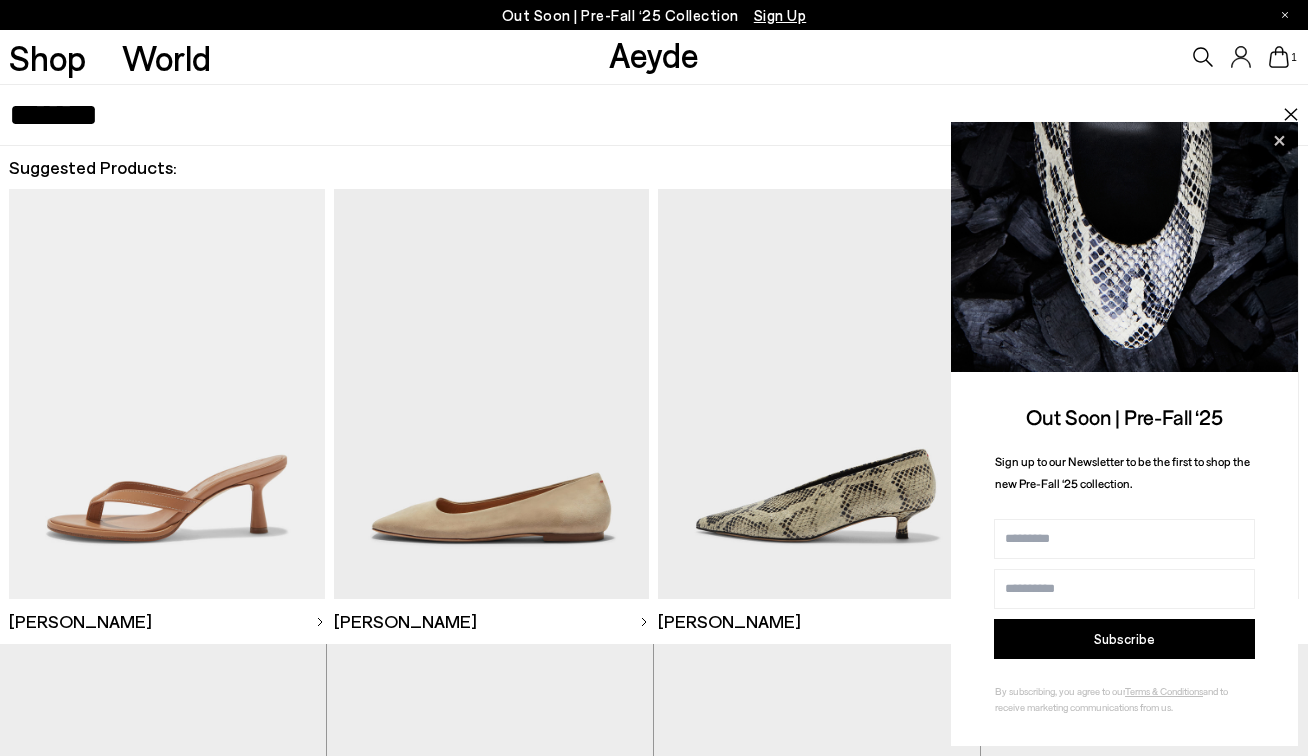 type on "*******" 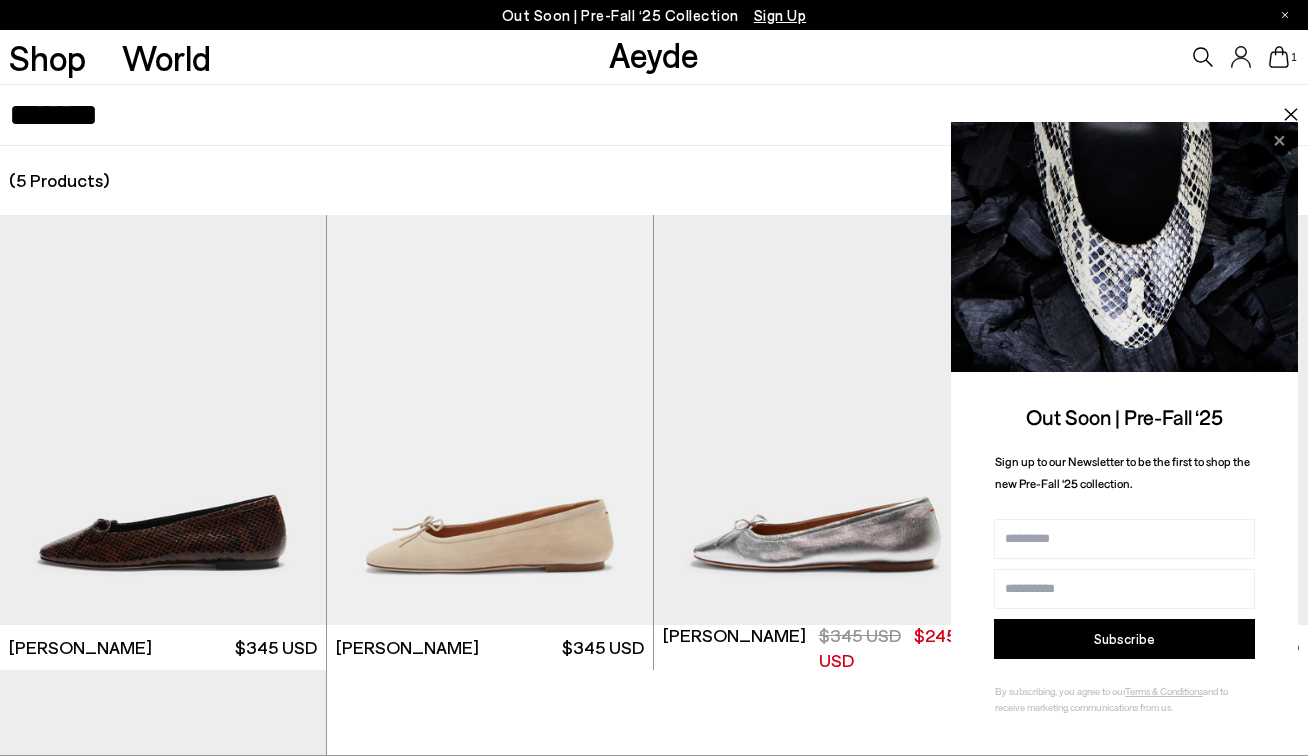 click 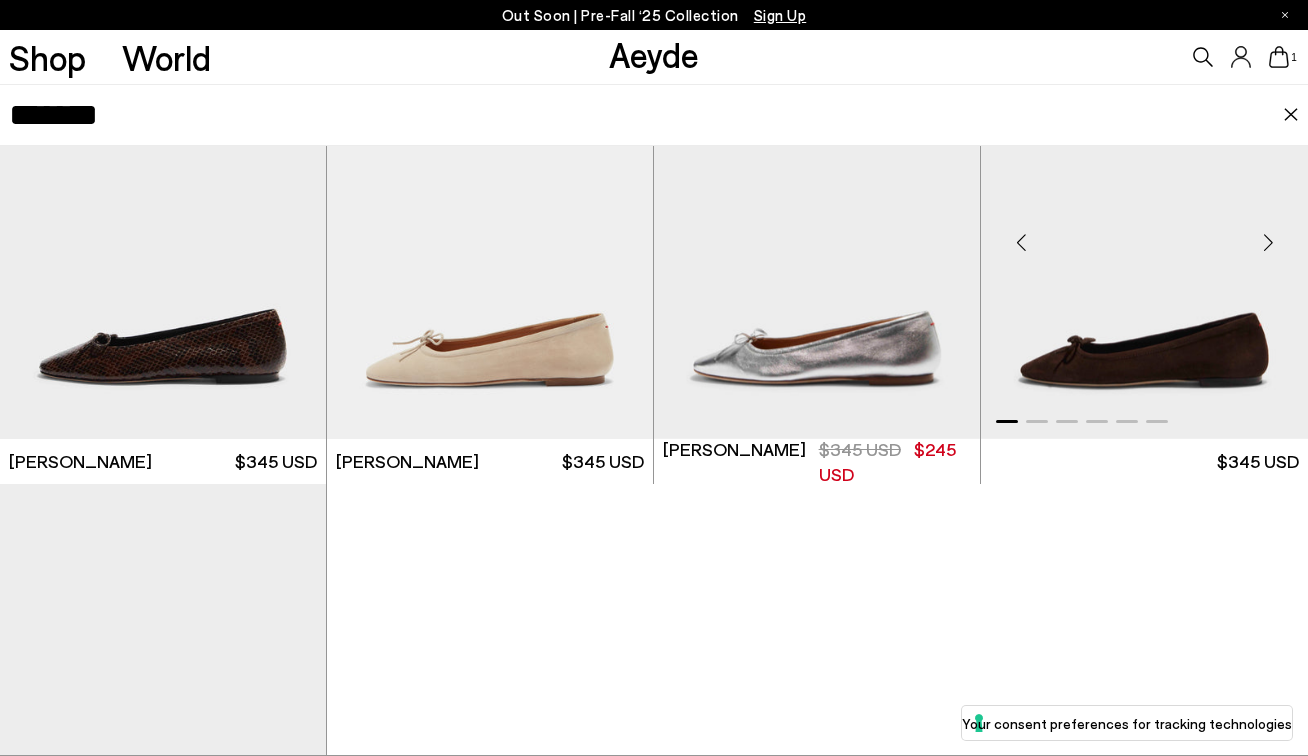 scroll, scrollTop: 155, scrollLeft: 0, axis: vertical 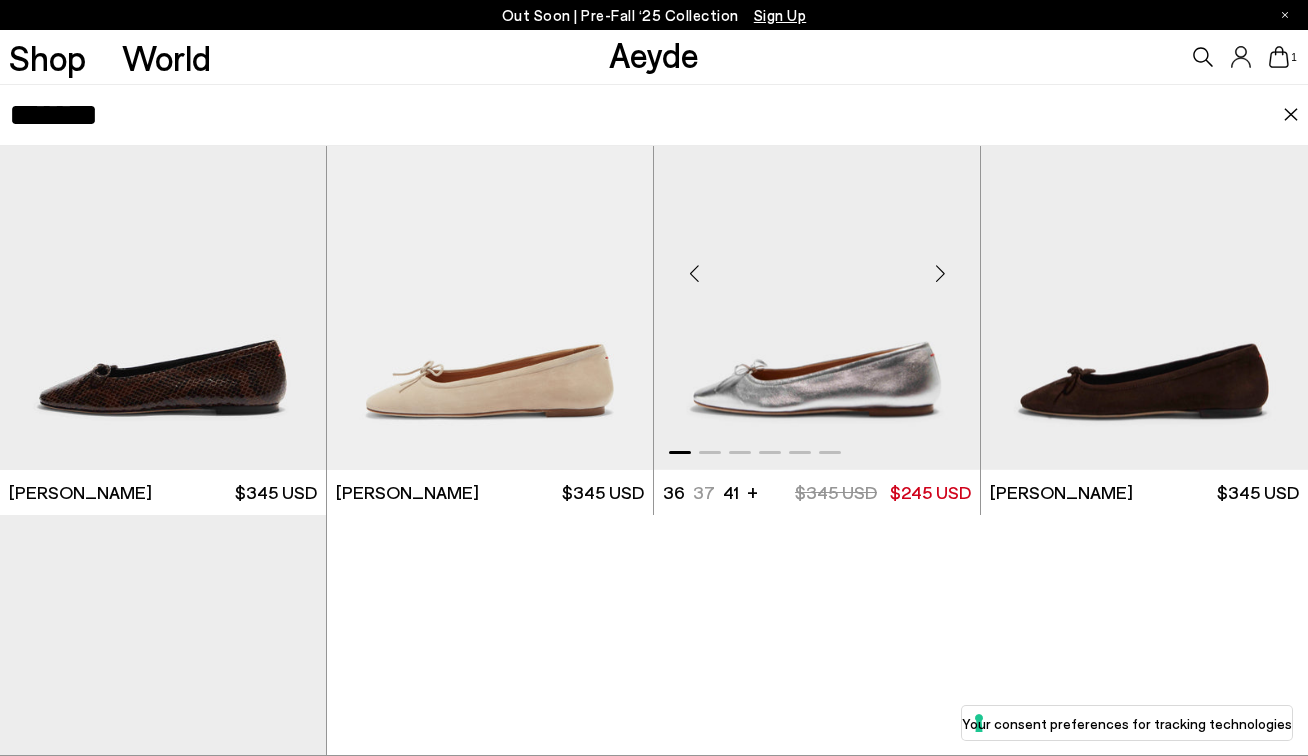 click at bounding box center (940, 273) 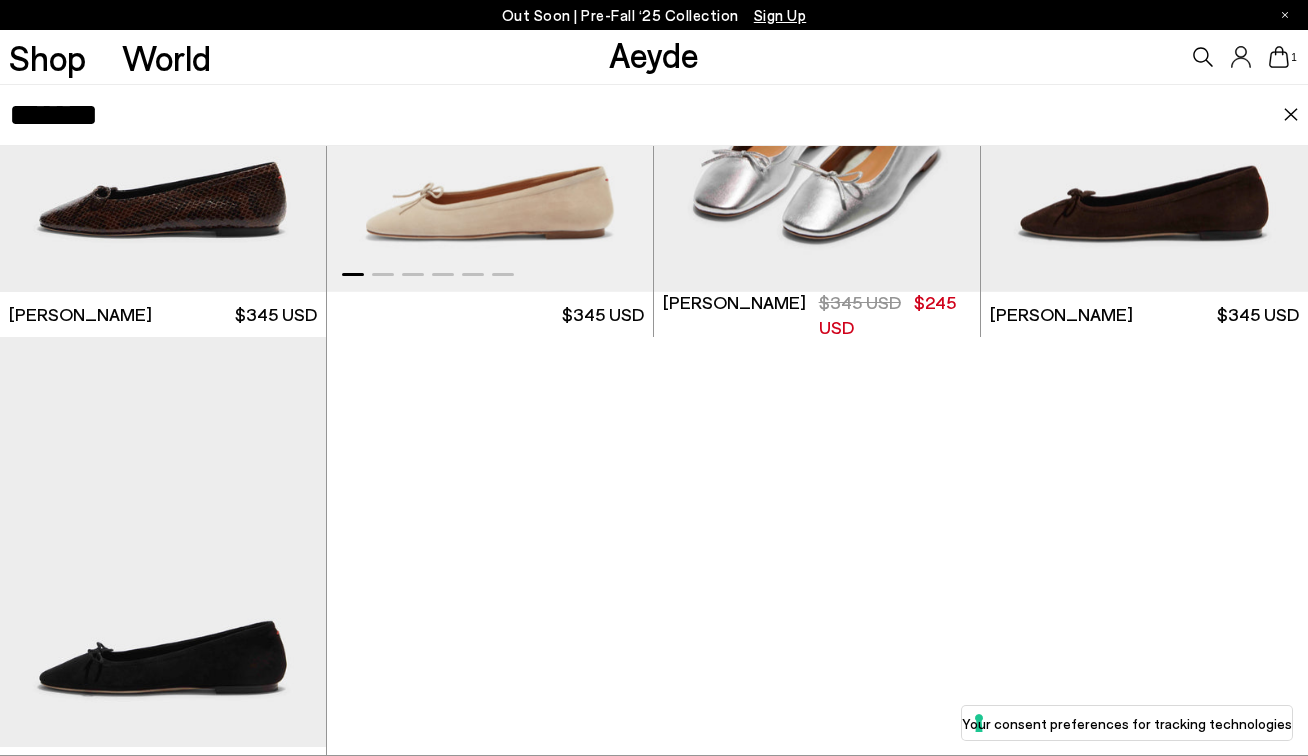 scroll, scrollTop: 420, scrollLeft: 0, axis: vertical 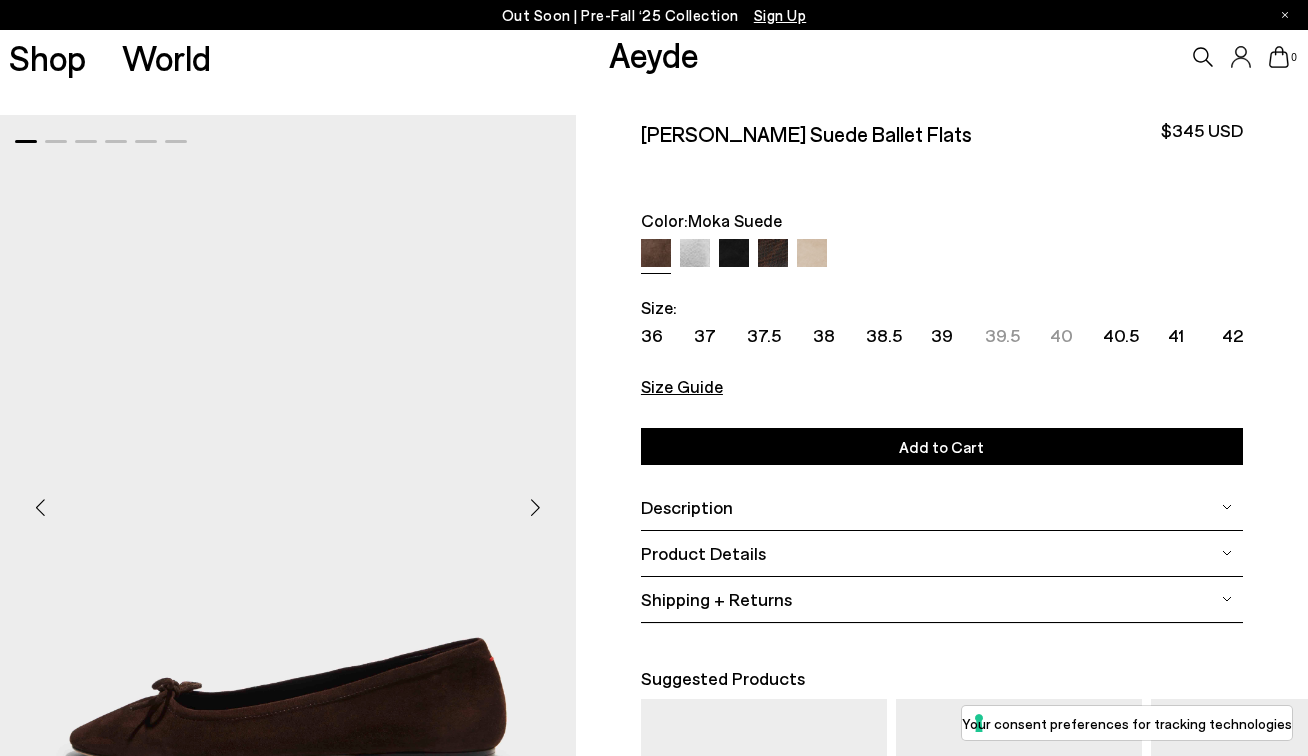 click at bounding box center [773, 254] 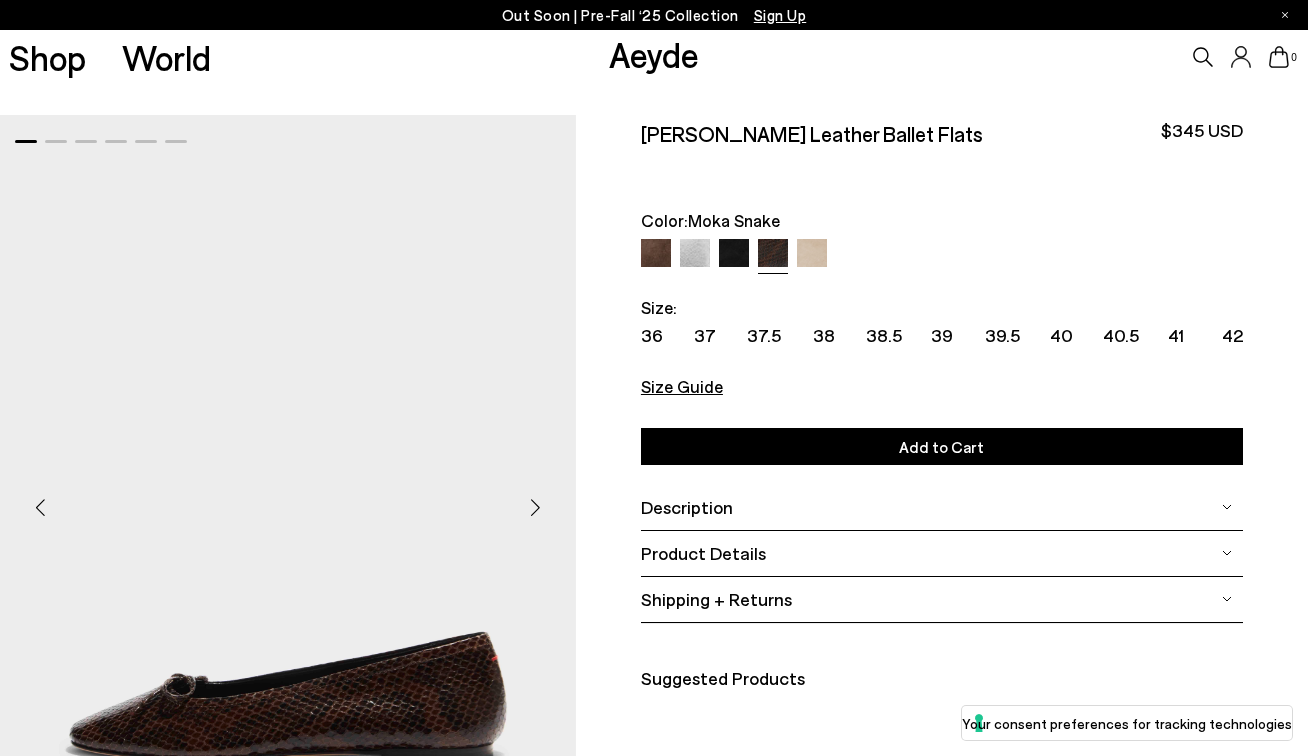 scroll, scrollTop: 0, scrollLeft: 0, axis: both 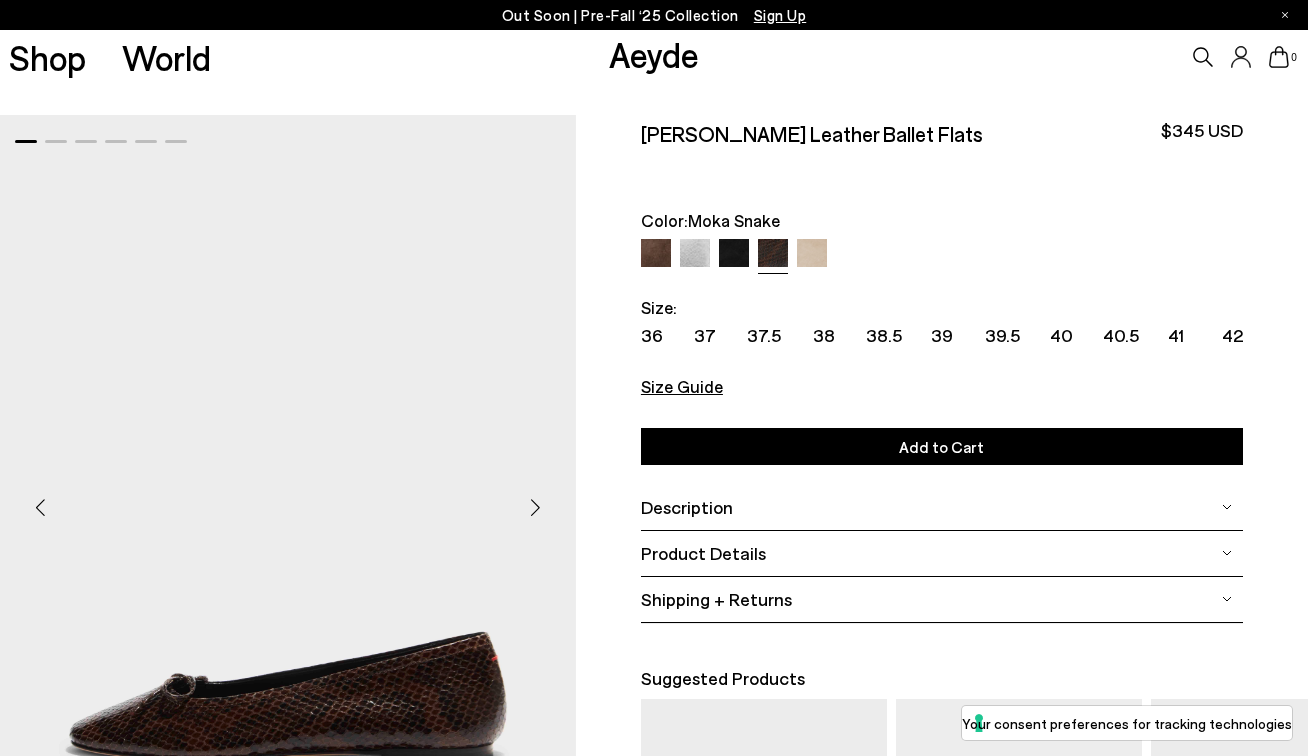 click at bounding box center (734, 254) 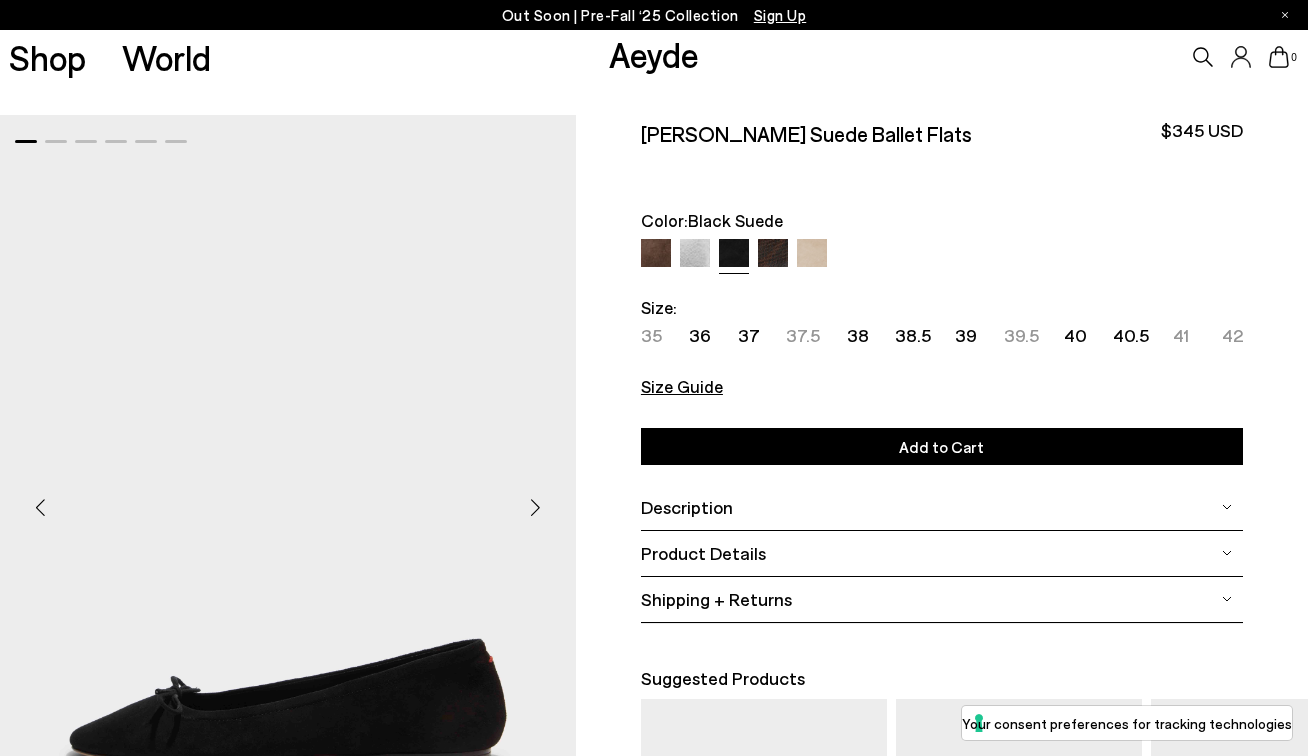 scroll, scrollTop: 0, scrollLeft: 0, axis: both 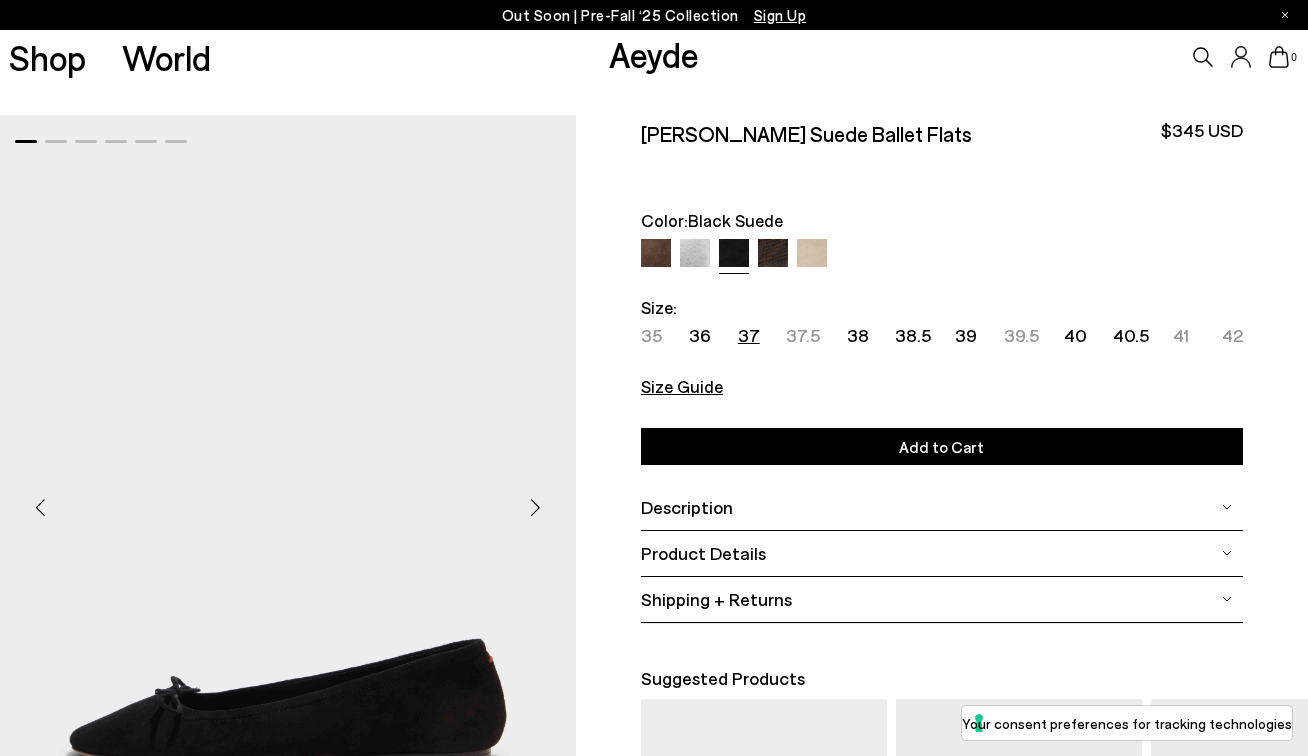 click on "37" at bounding box center (749, 335) 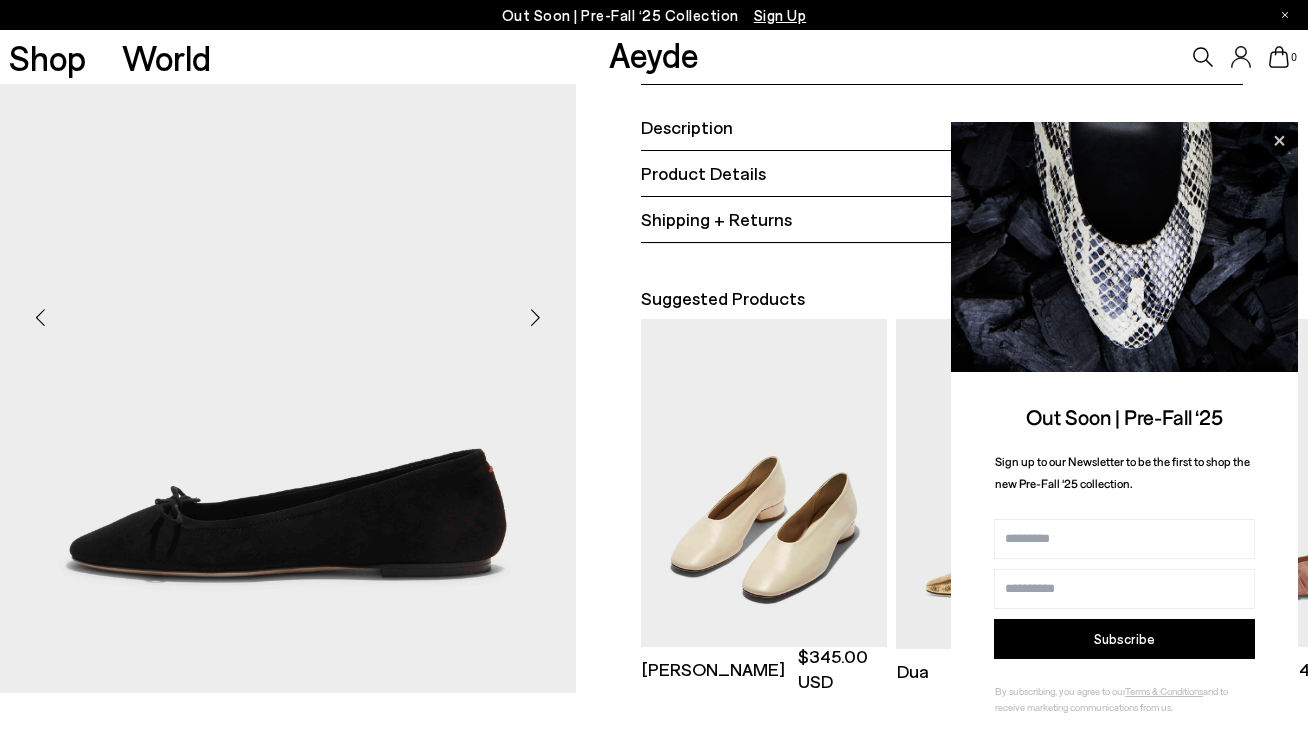 scroll, scrollTop: 621, scrollLeft: 0, axis: vertical 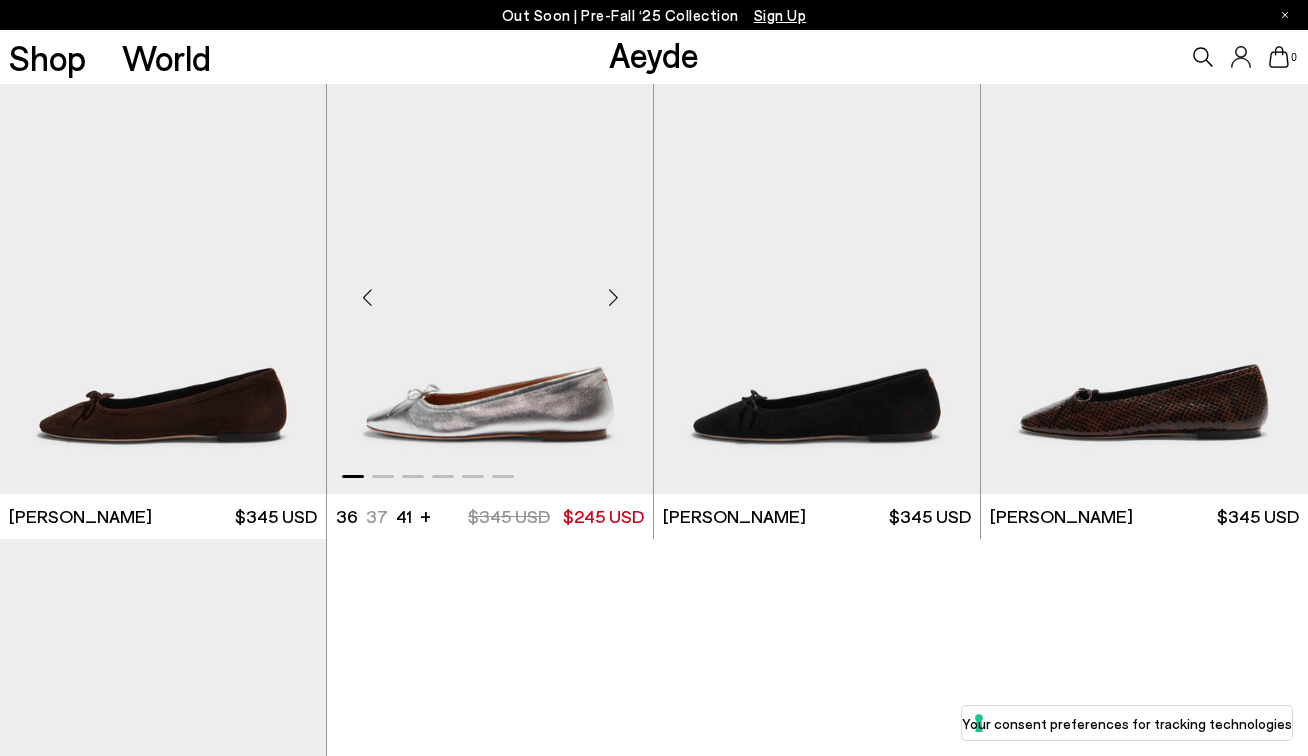 click at bounding box center (490, 289) 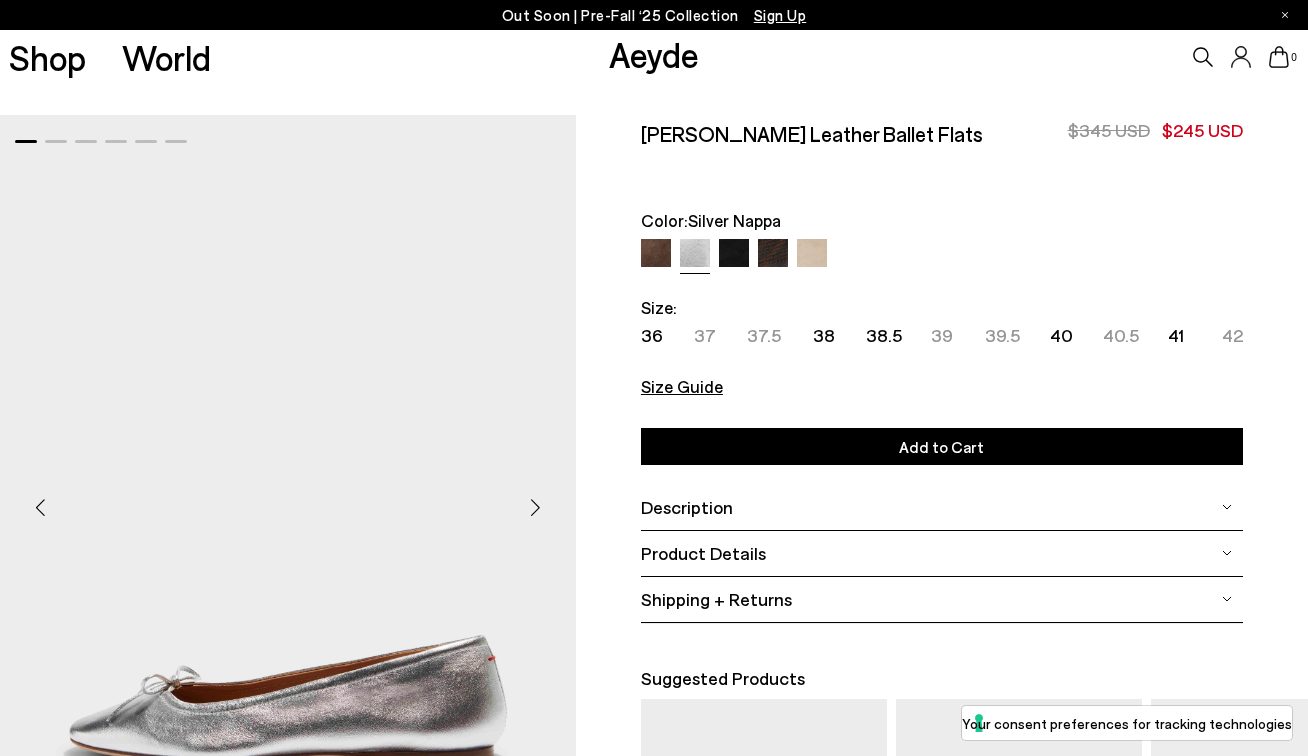 scroll, scrollTop: 0, scrollLeft: 0, axis: both 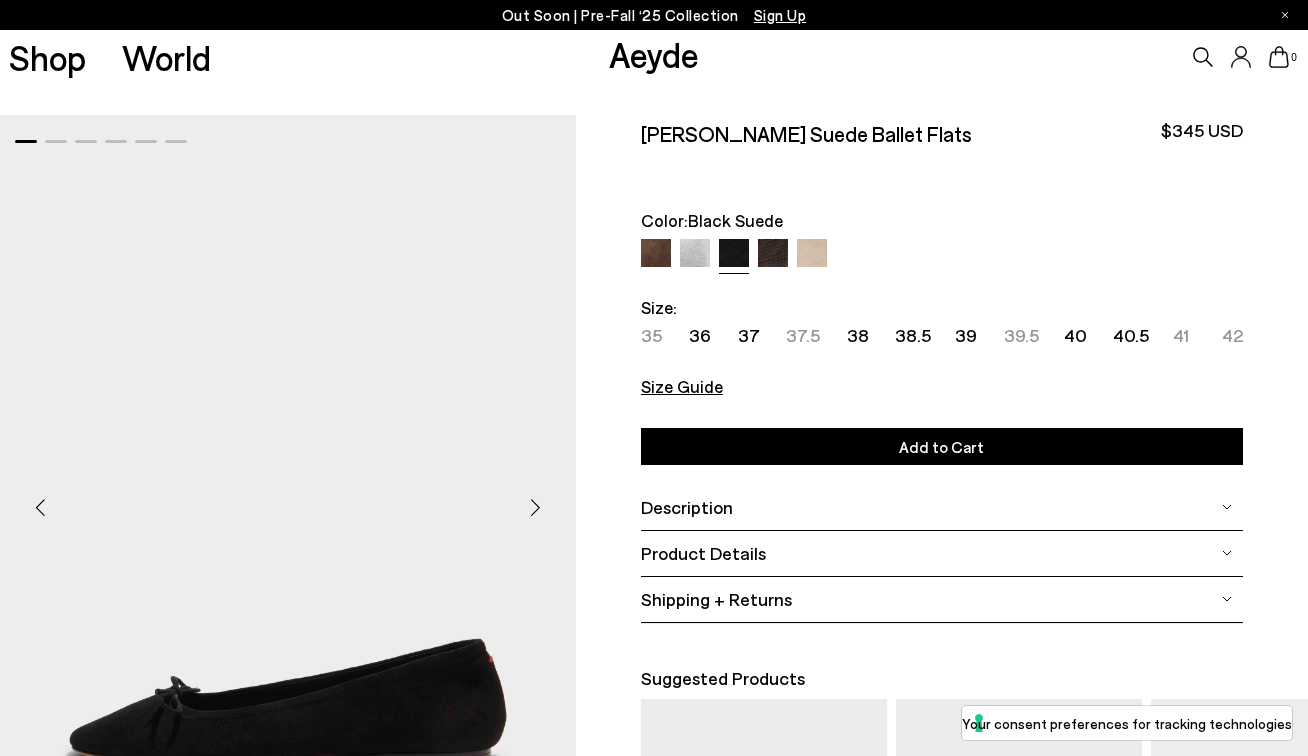 click on "36" at bounding box center [713, 335] 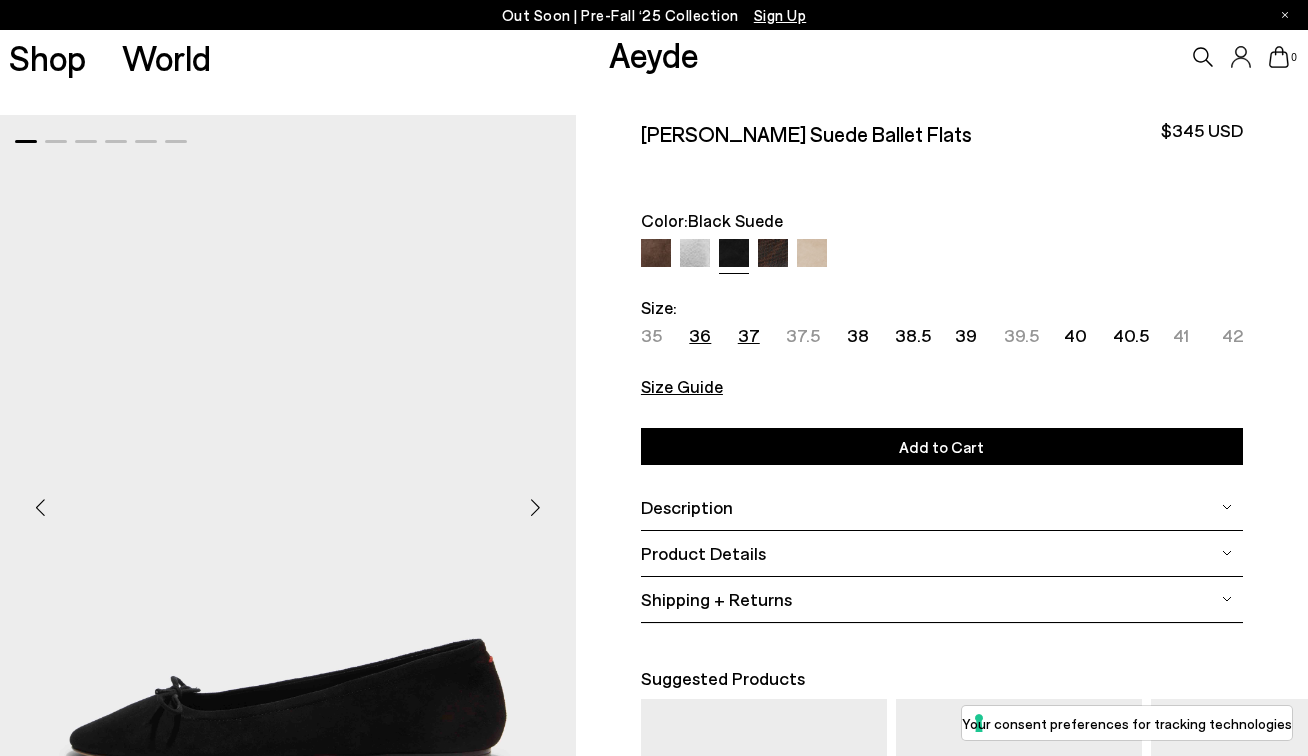 click on "37" at bounding box center (749, 335) 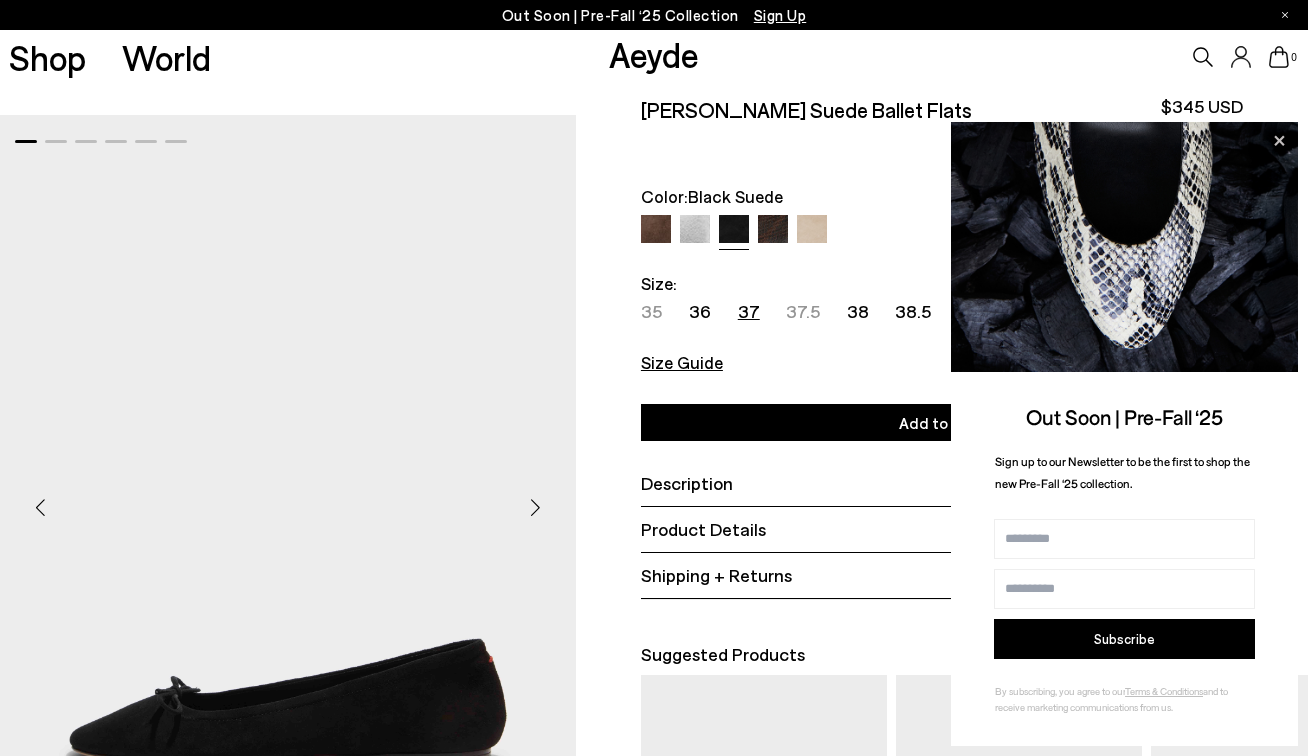 scroll, scrollTop: 0, scrollLeft: 0, axis: both 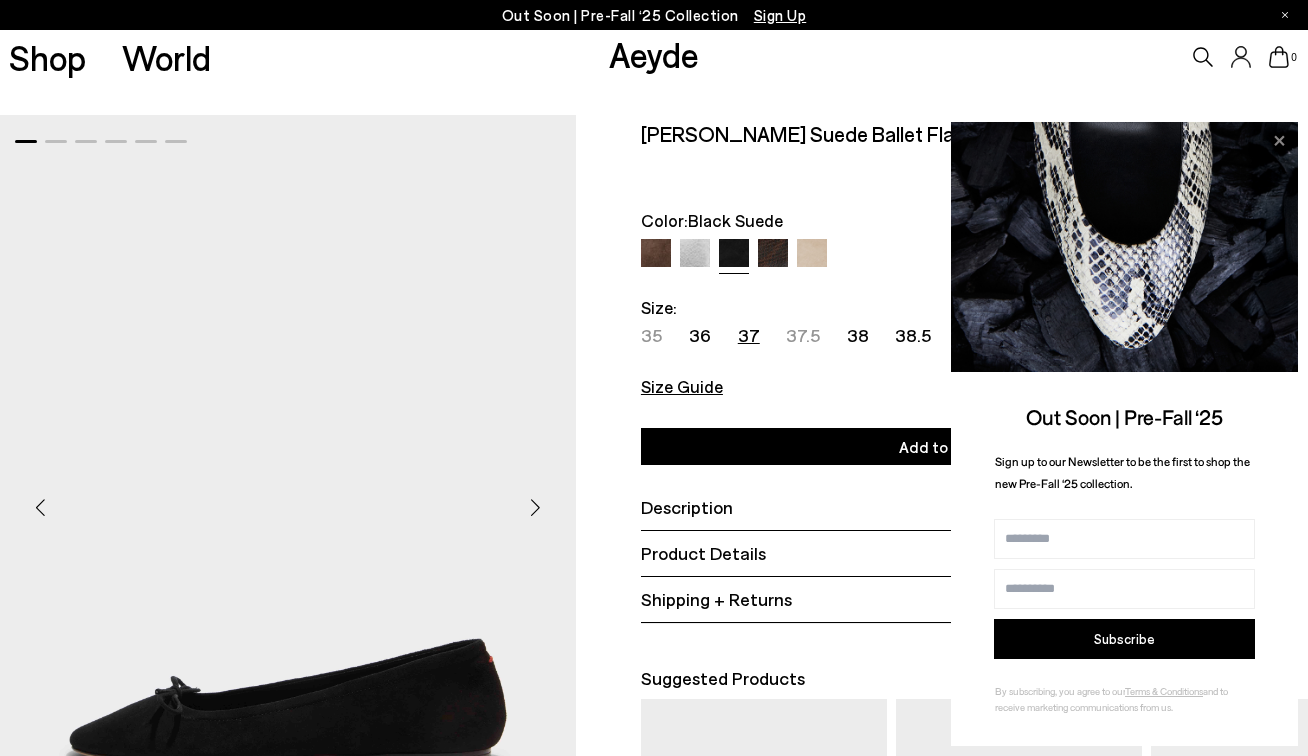 click 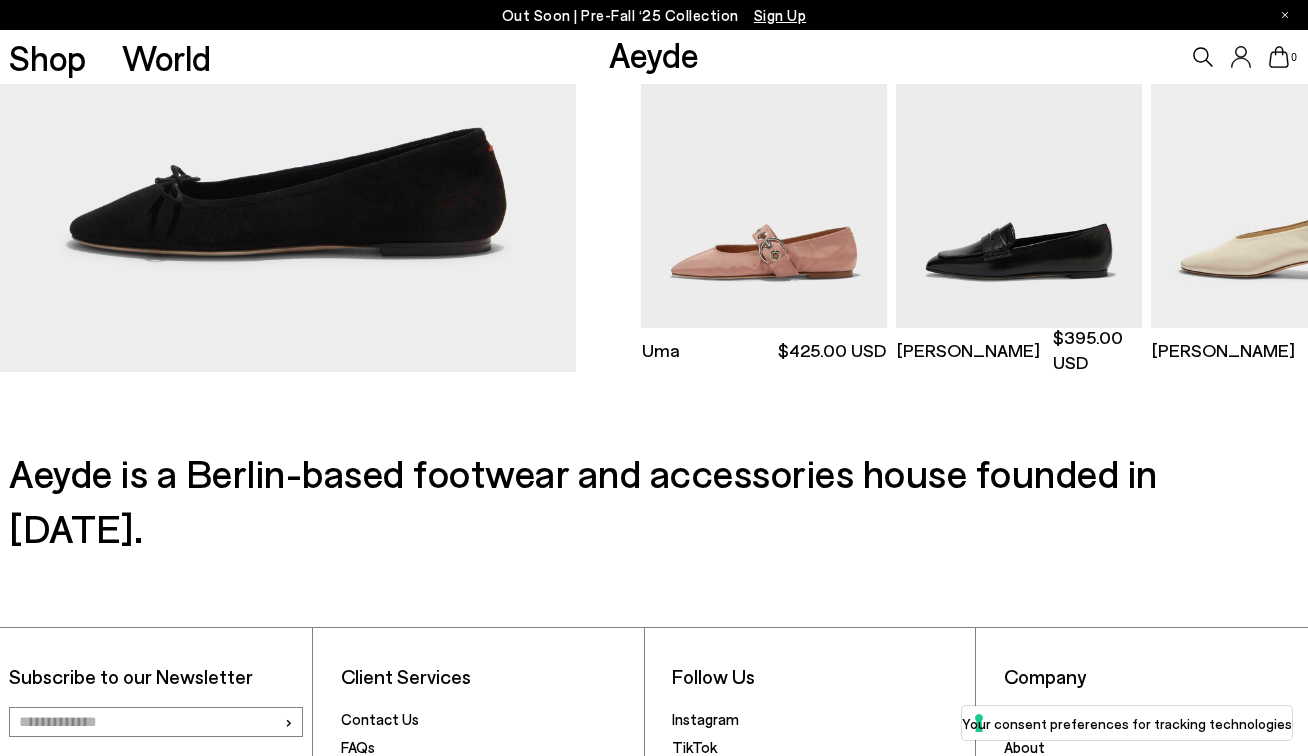 scroll, scrollTop: 696, scrollLeft: 0, axis: vertical 